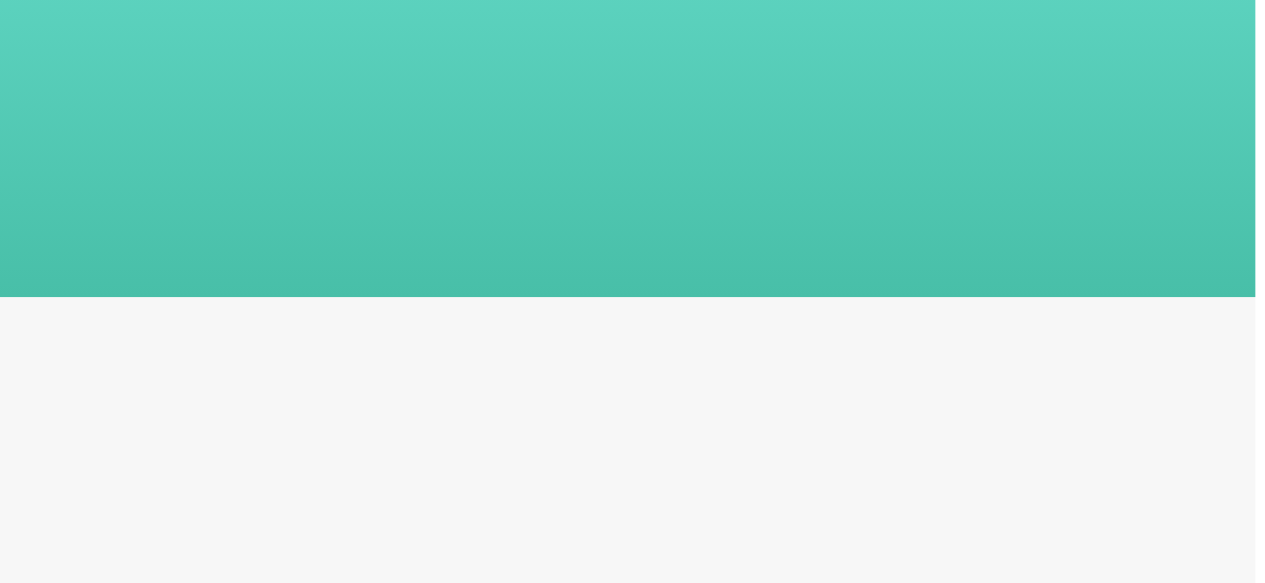 scroll, scrollTop: 0, scrollLeft: 16, axis: horizontal 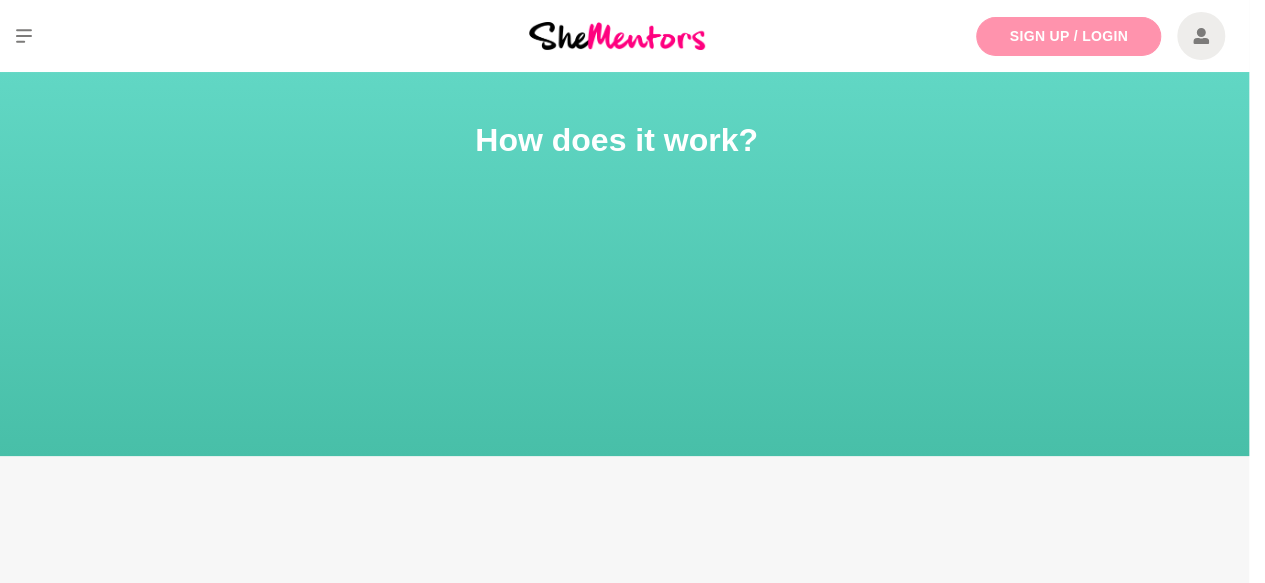 click on "Sign Up / Login" at bounding box center [1068, 36] 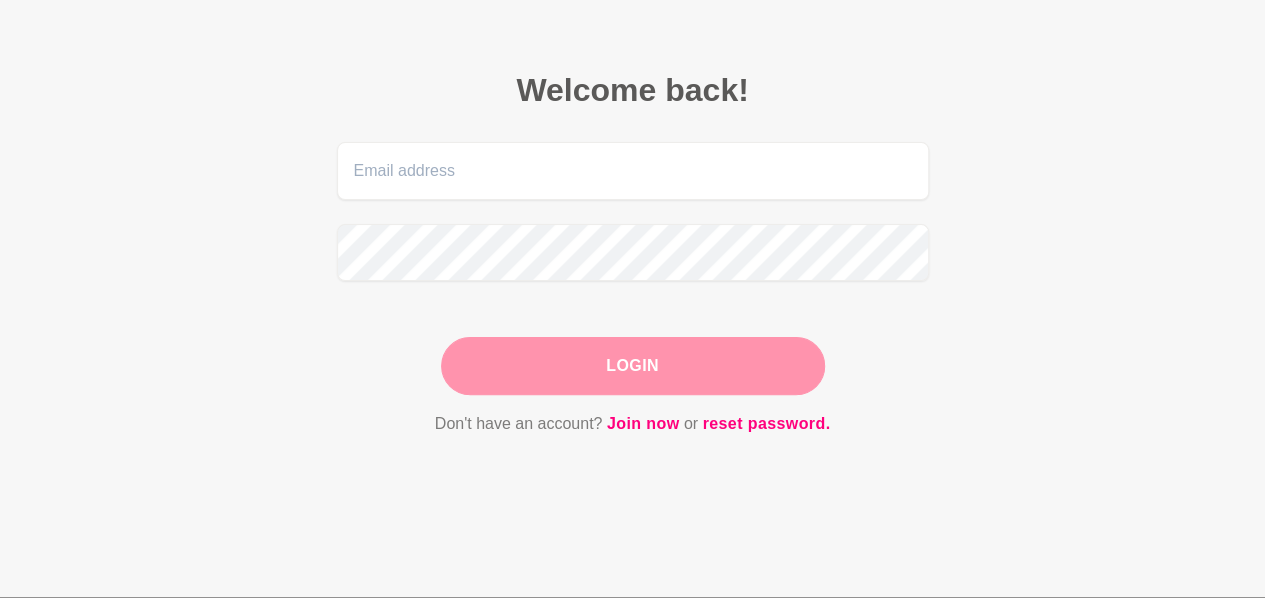scroll, scrollTop: 117, scrollLeft: 0, axis: vertical 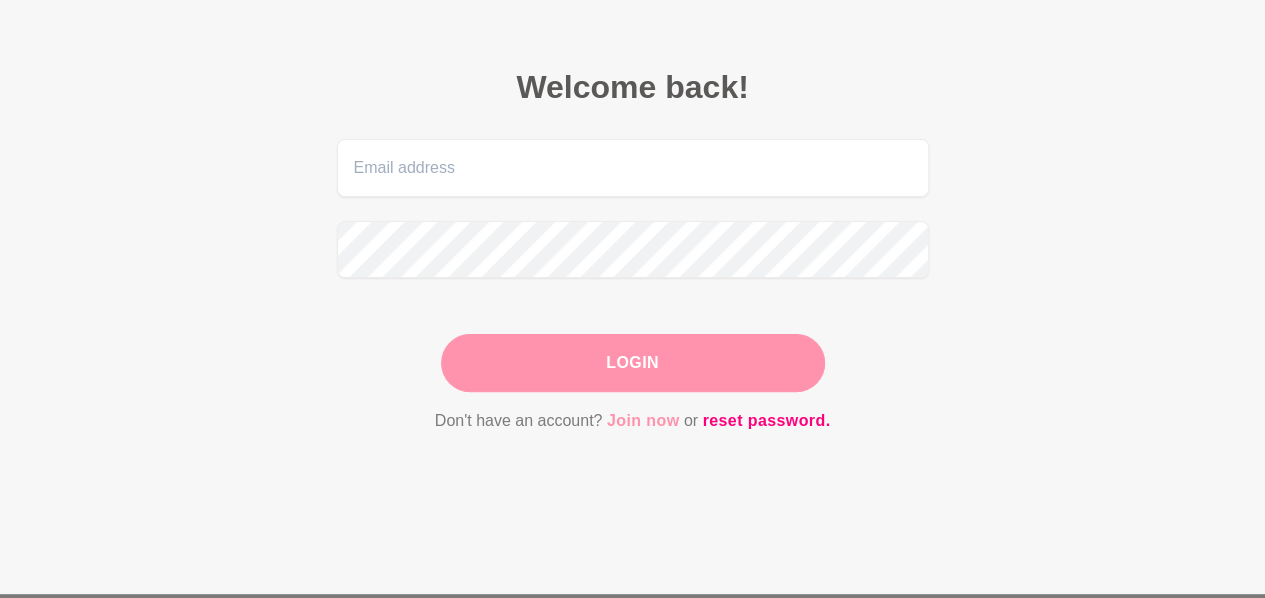click on "Join now" at bounding box center [643, 421] 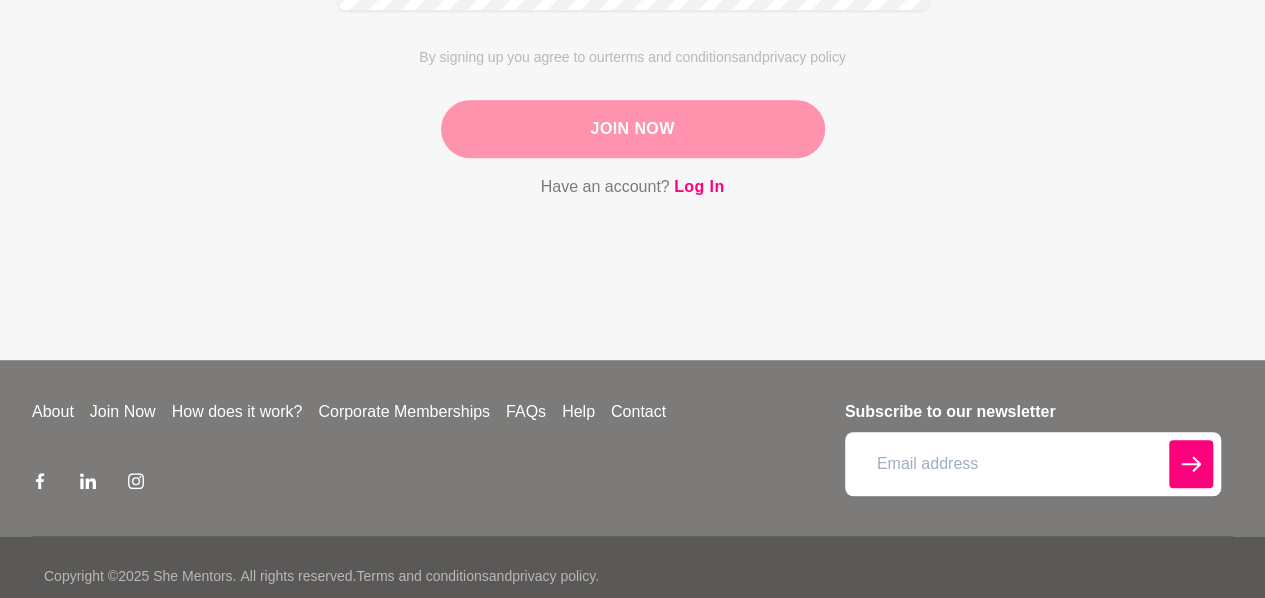 scroll, scrollTop: 446, scrollLeft: 0, axis: vertical 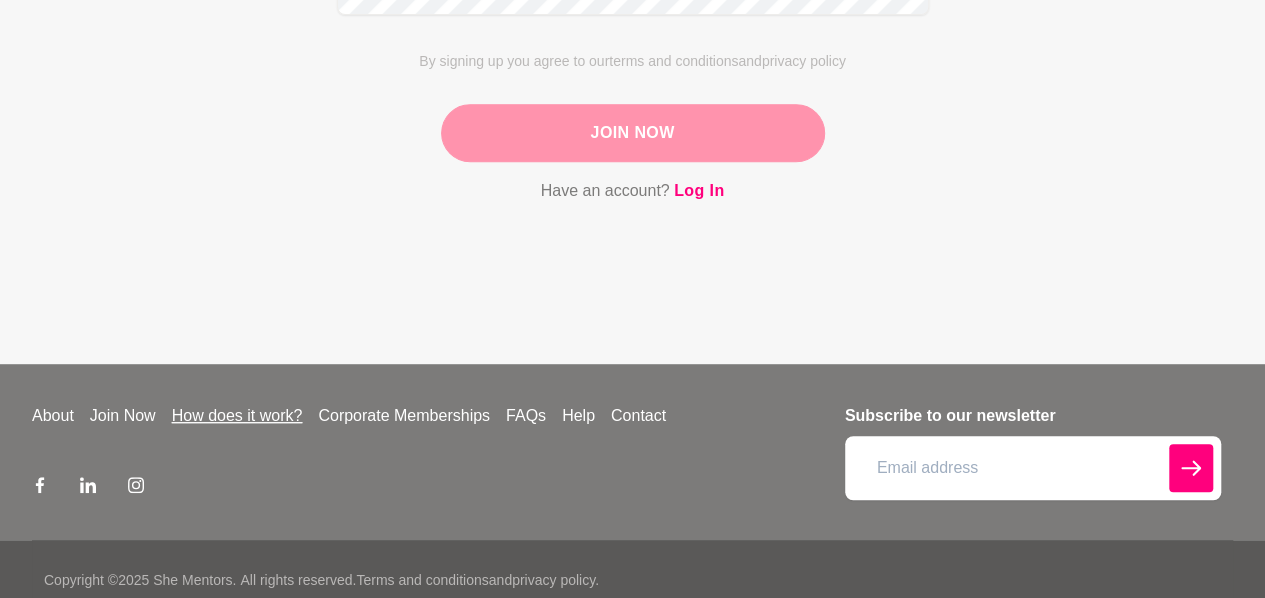 click on "How does it work?" at bounding box center (237, 416) 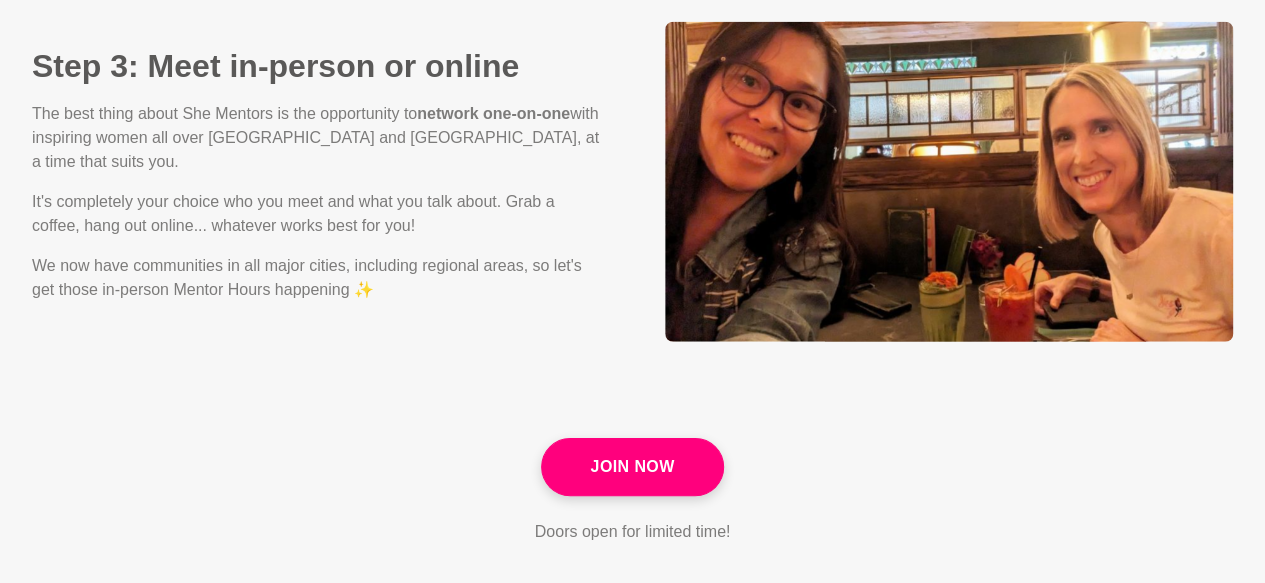 scroll, scrollTop: 2457, scrollLeft: 0, axis: vertical 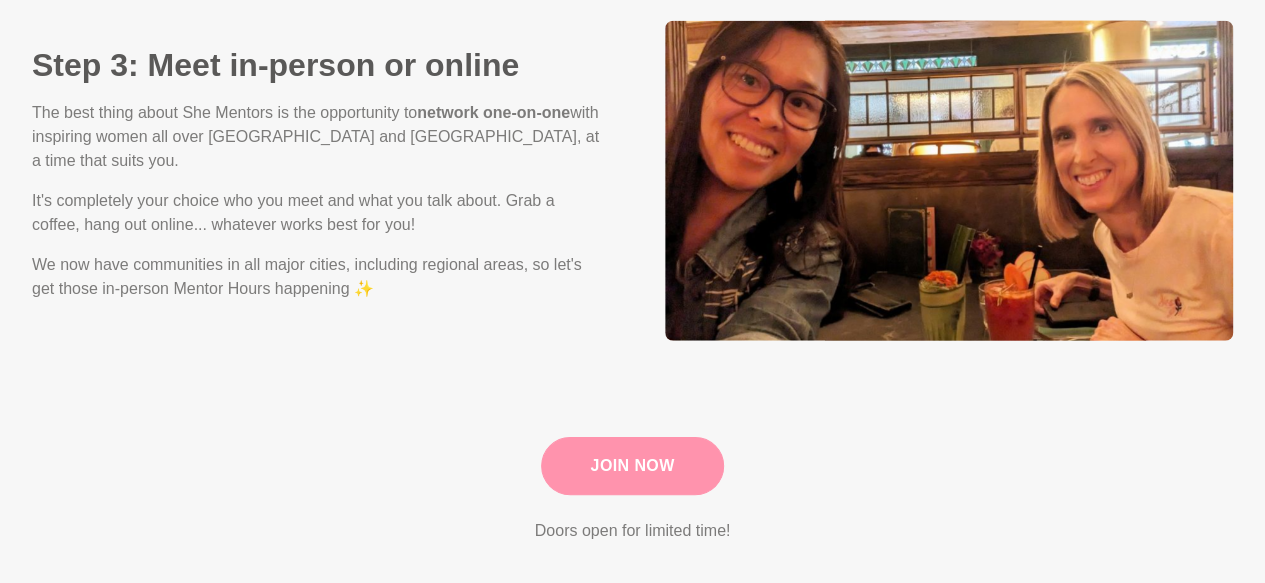 click on "Join Now" at bounding box center [632, 466] 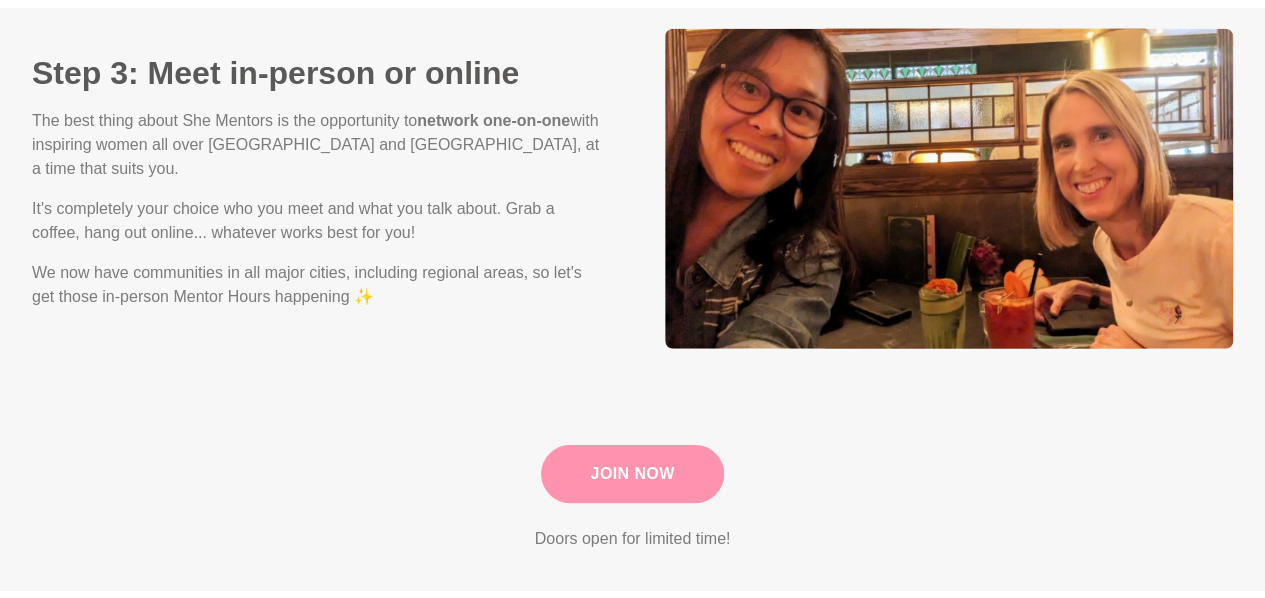 scroll, scrollTop: 0, scrollLeft: 0, axis: both 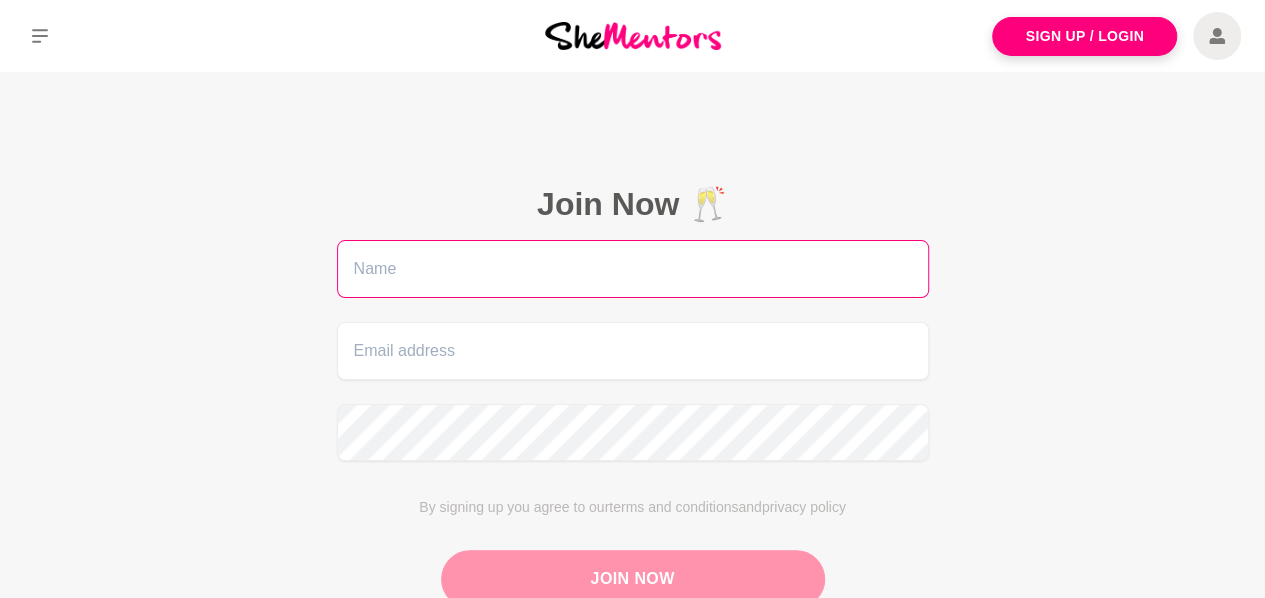 click at bounding box center (633, 269) 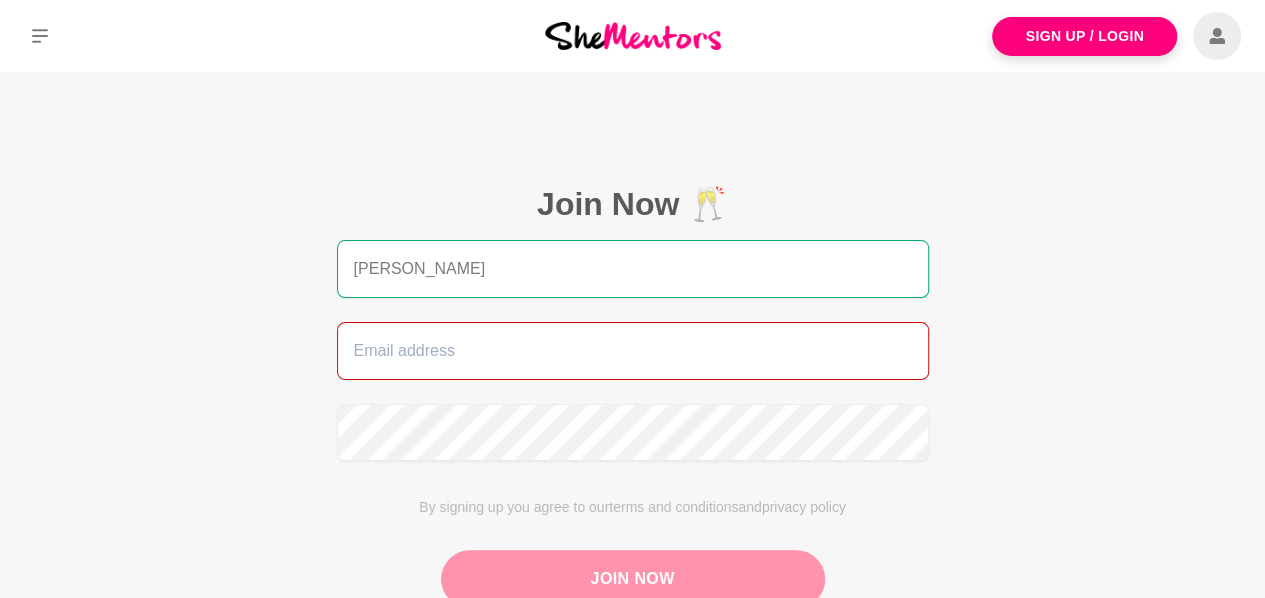 click at bounding box center [633, 351] 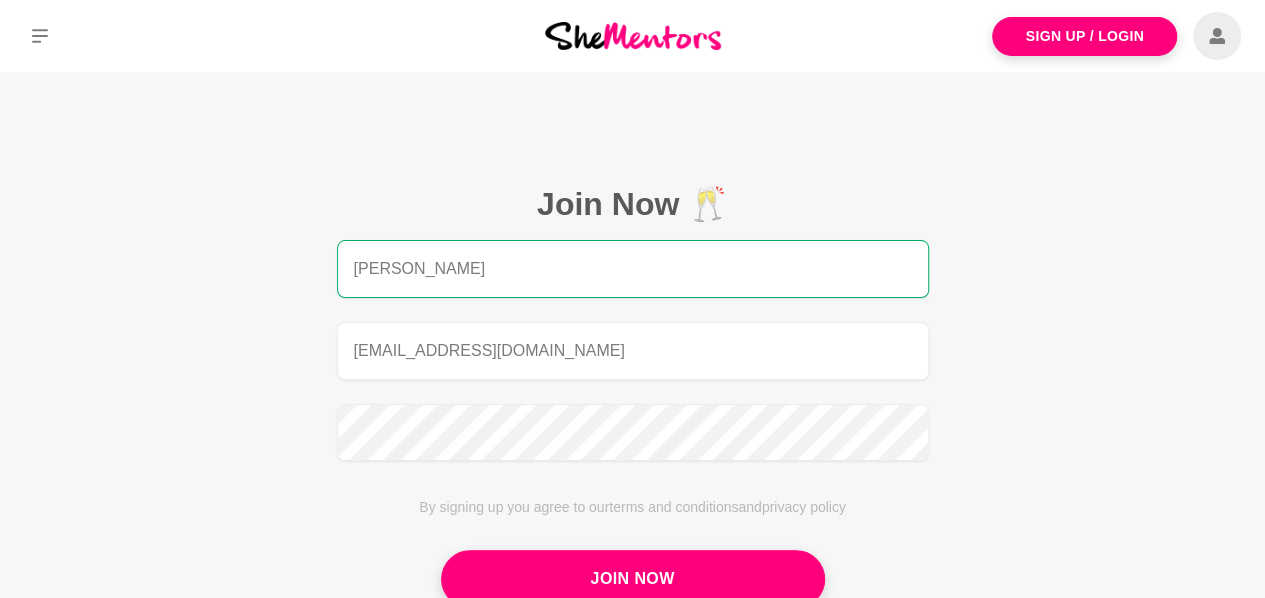 click on "Join Now 🥂 [PERSON_NAME] [EMAIL_ADDRESS][DOMAIN_NAME] By signing up you agree to our  terms and conditions  and  privacy policy Join Now Have an account?   Log In" at bounding box center [632, 441] 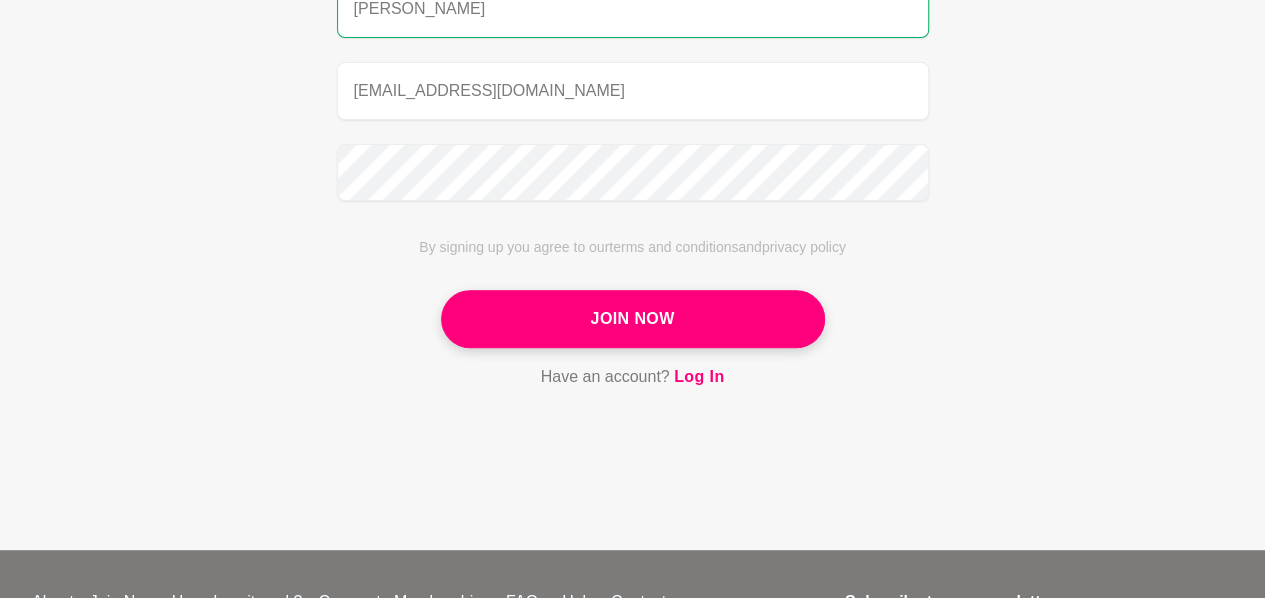 scroll, scrollTop: 265, scrollLeft: 0, axis: vertical 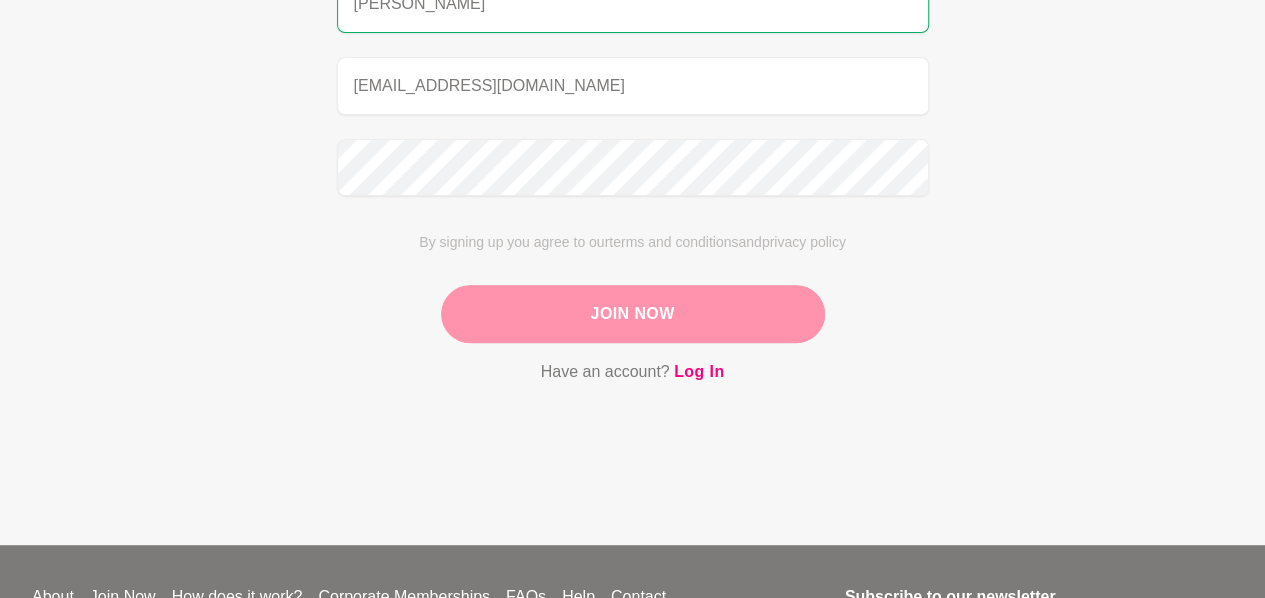 click on "Join Now" at bounding box center [633, 314] 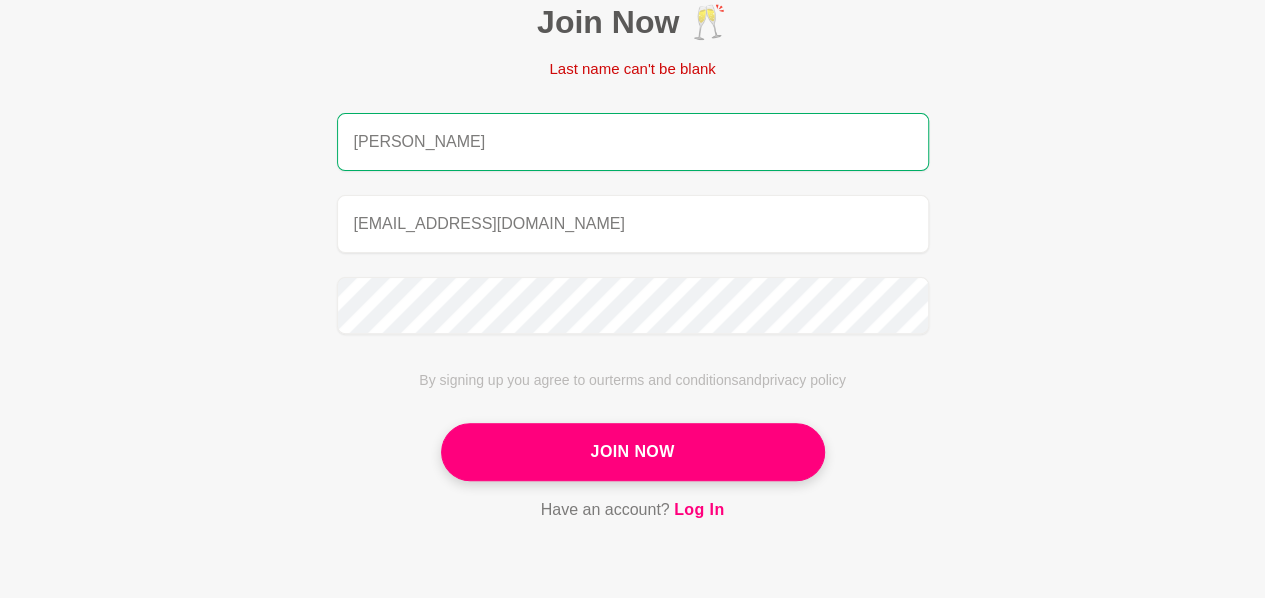 scroll, scrollTop: 180, scrollLeft: 0, axis: vertical 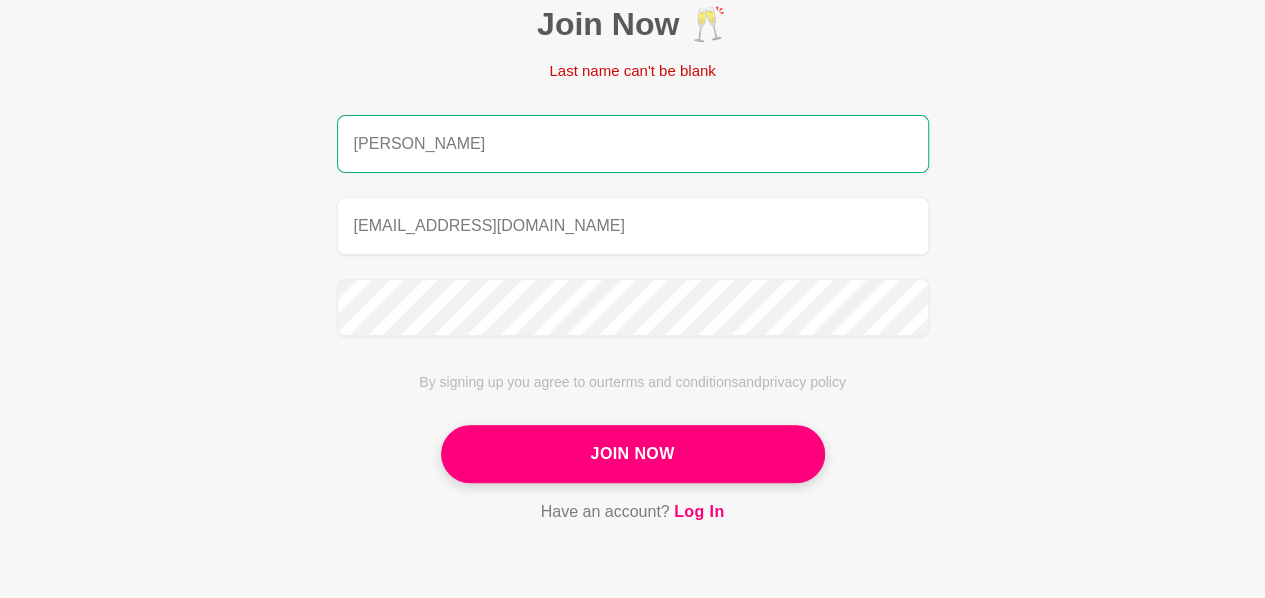 click on "[PERSON_NAME]" at bounding box center (633, 144) 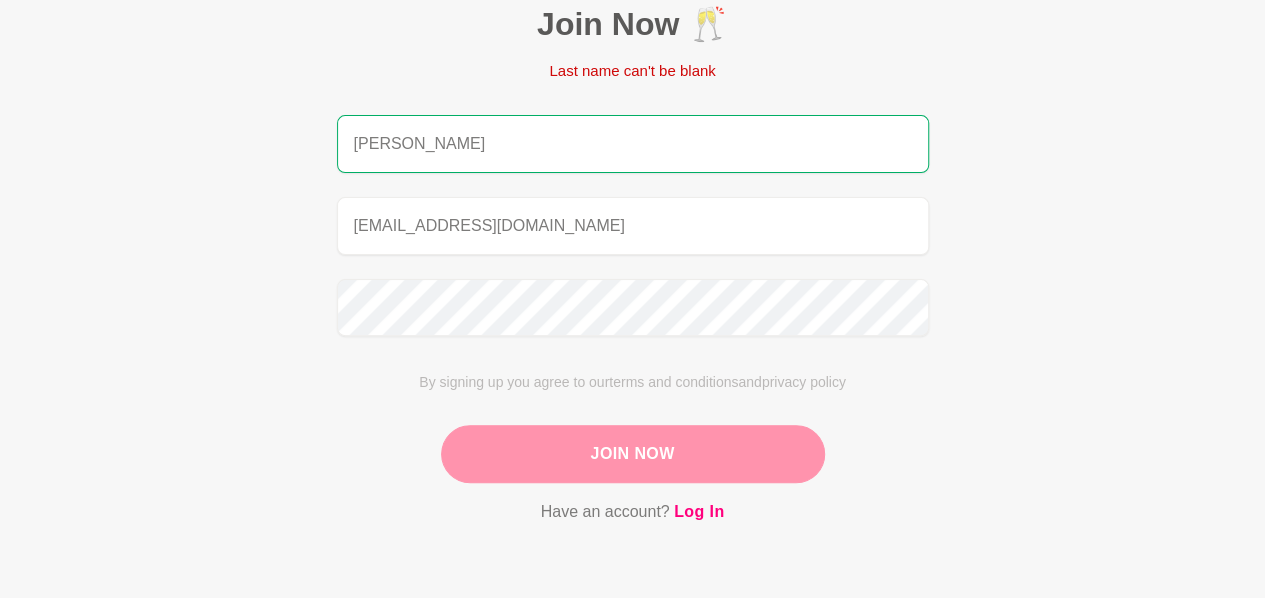 type on "[PERSON_NAME]" 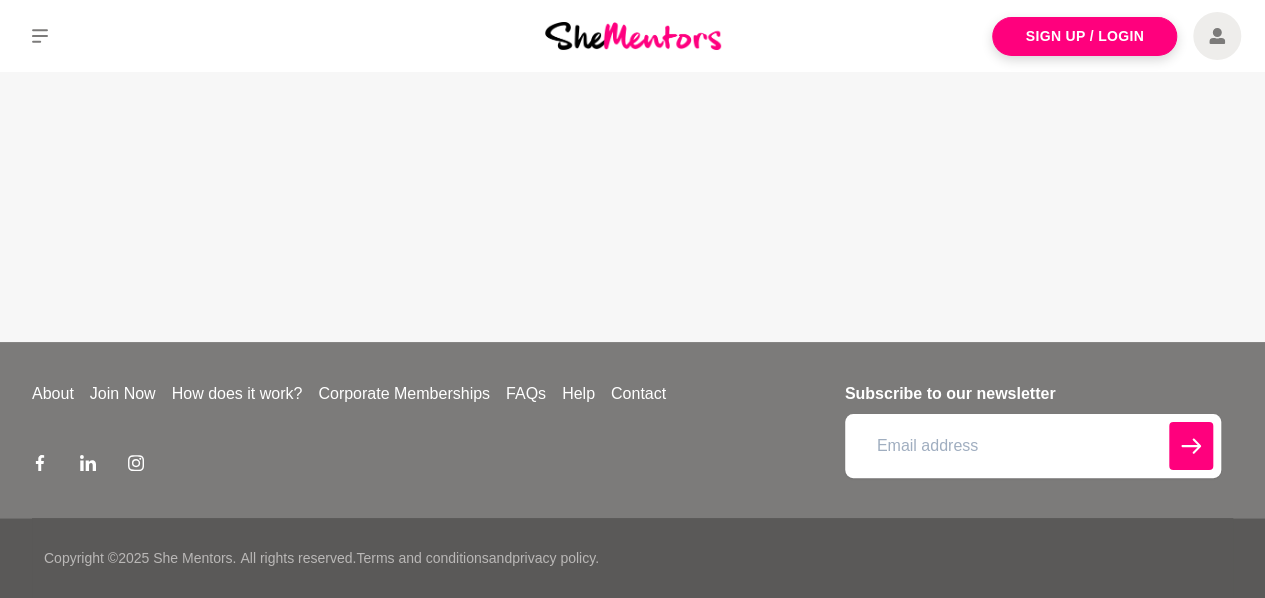 scroll, scrollTop: 0, scrollLeft: 0, axis: both 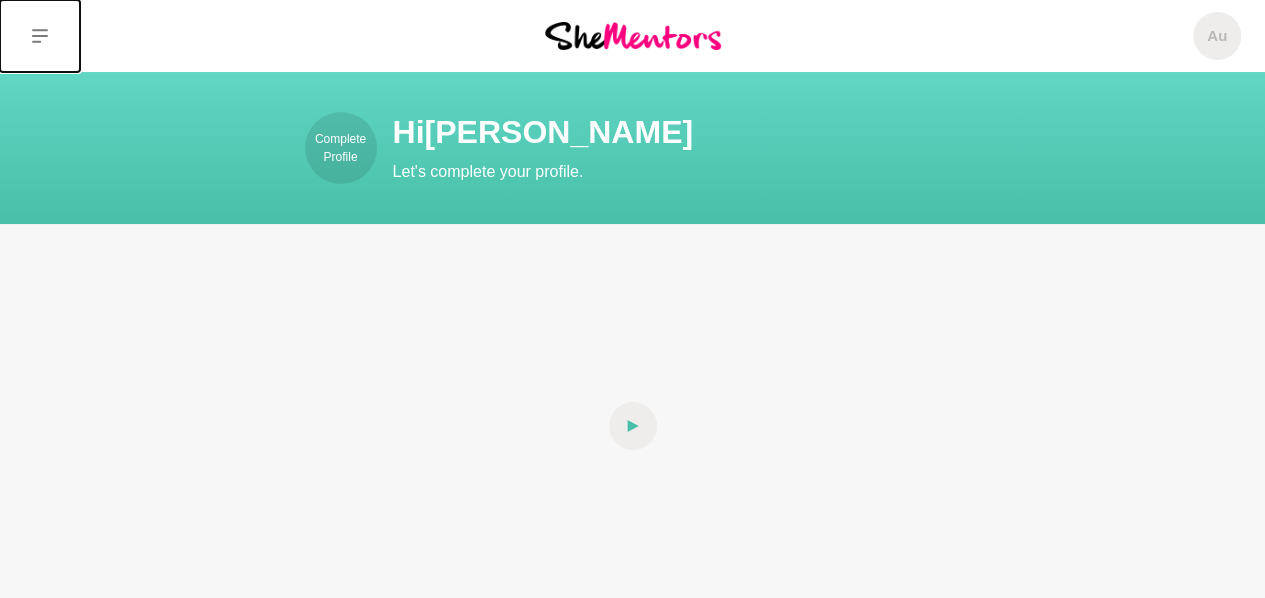 click at bounding box center (40, 36) 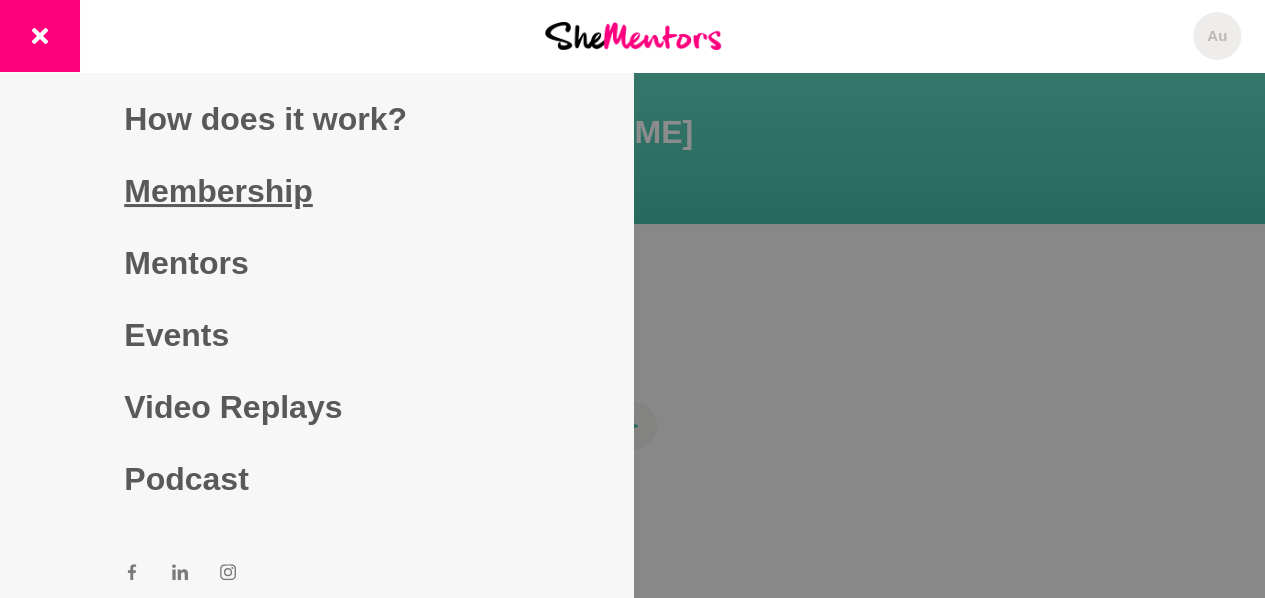 click on "Membership" at bounding box center (316, 191) 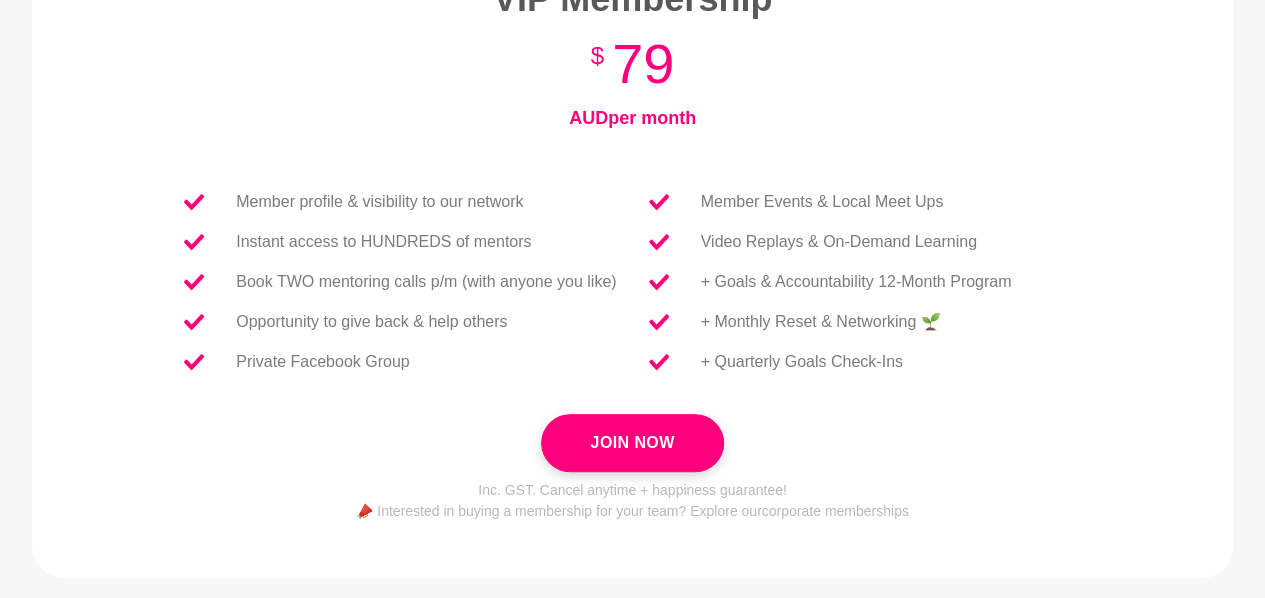 scroll, scrollTop: 168, scrollLeft: 0, axis: vertical 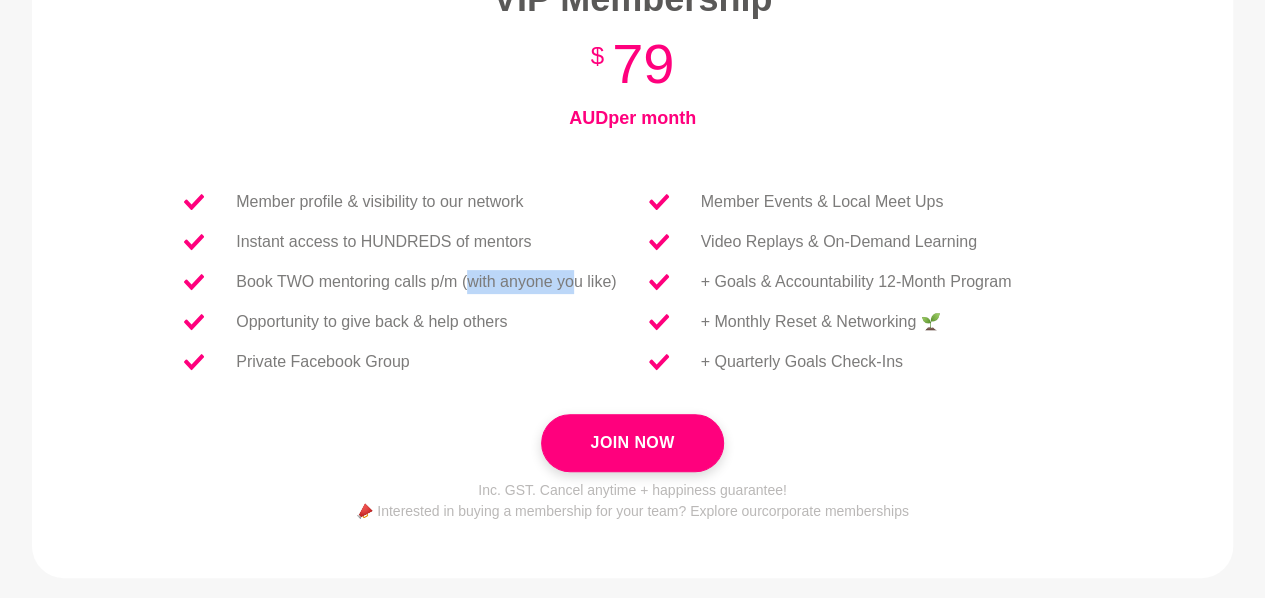 drag, startPoint x: 472, startPoint y: 280, endPoint x: 574, endPoint y: 277, distance: 102.044106 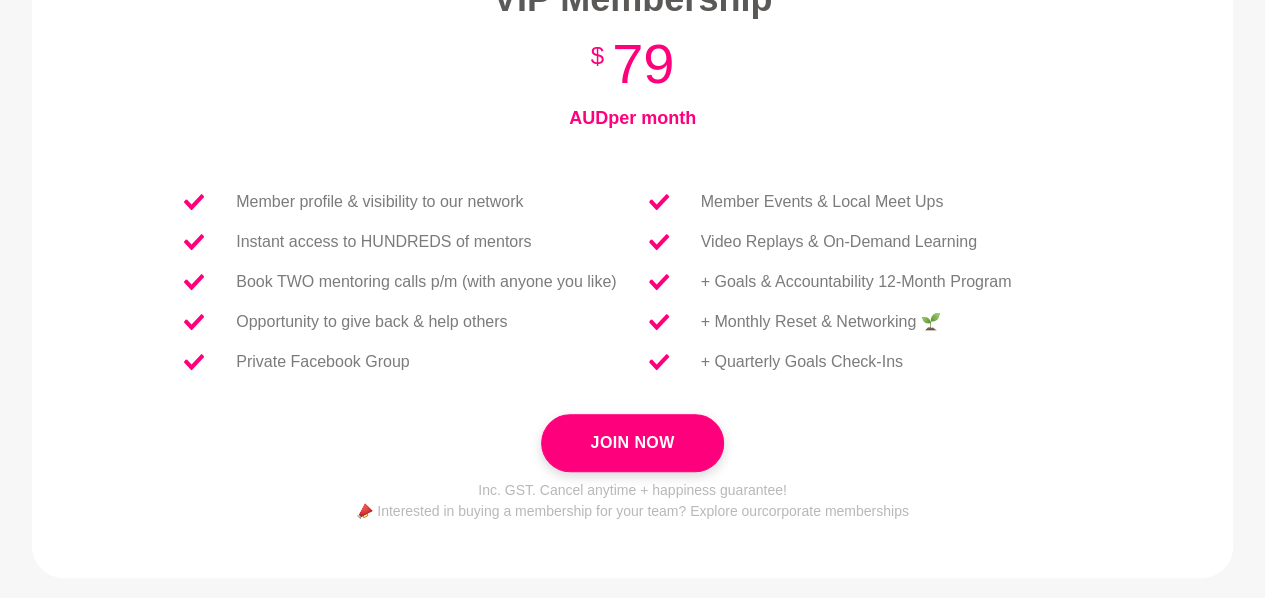 click on "+ Quarterly Goals Check-Ins" at bounding box center (830, 362) 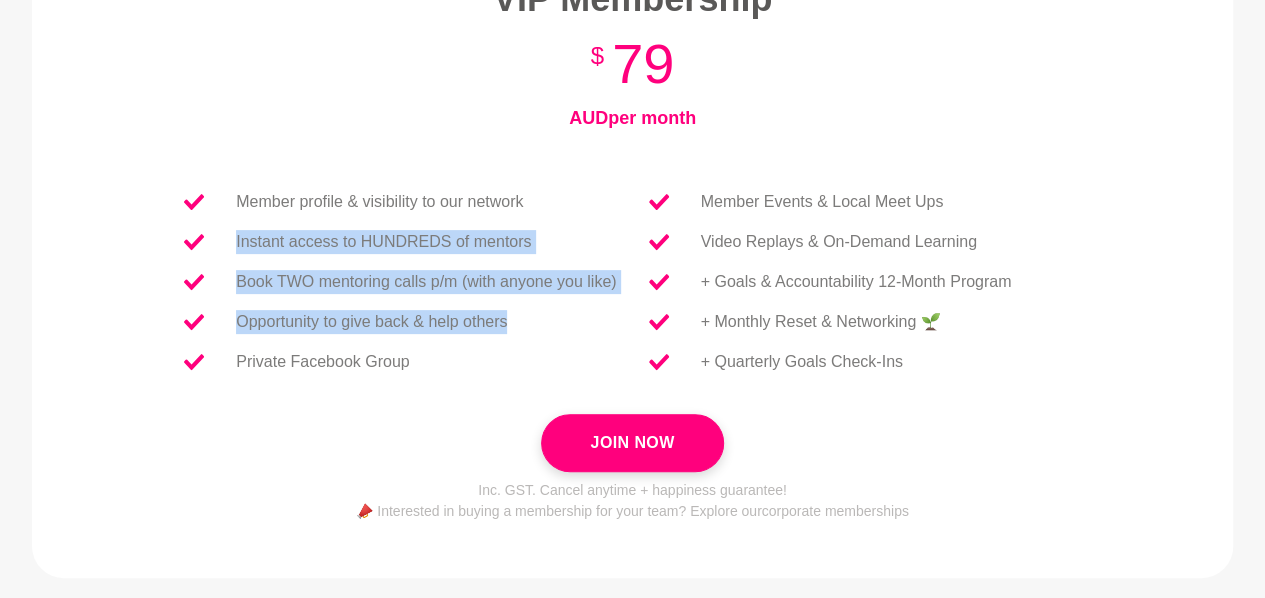 drag, startPoint x: 237, startPoint y: 247, endPoint x: 540, endPoint y: 331, distance: 314.42804 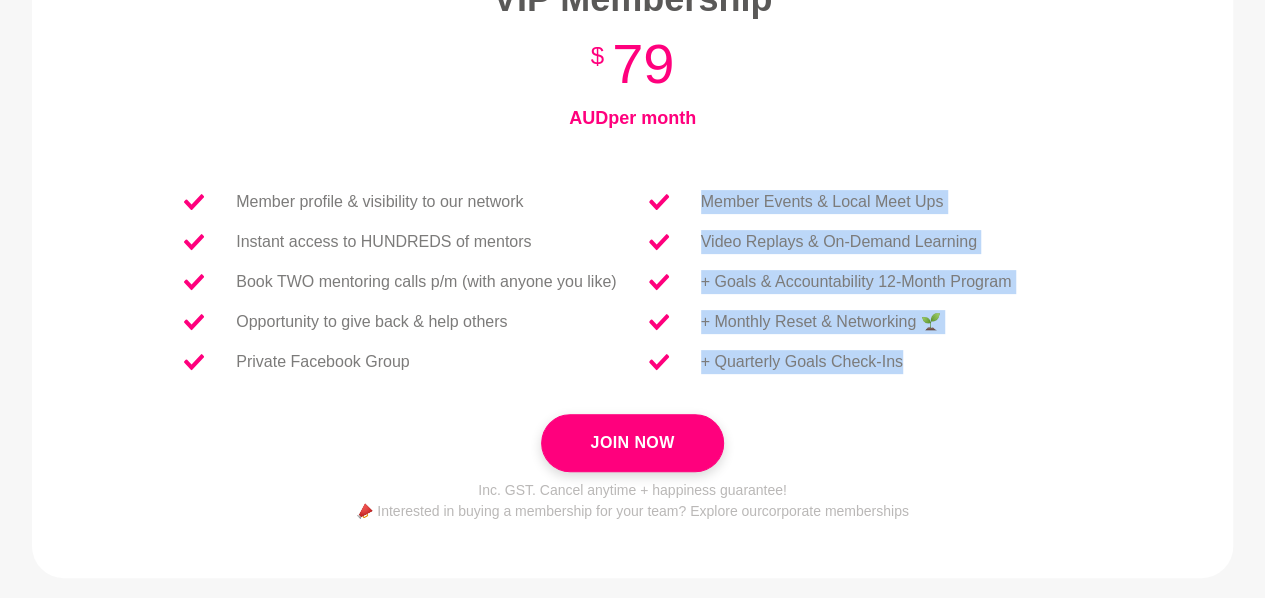 drag, startPoint x: 698, startPoint y: 199, endPoint x: 1010, endPoint y: 369, distance: 355.30832 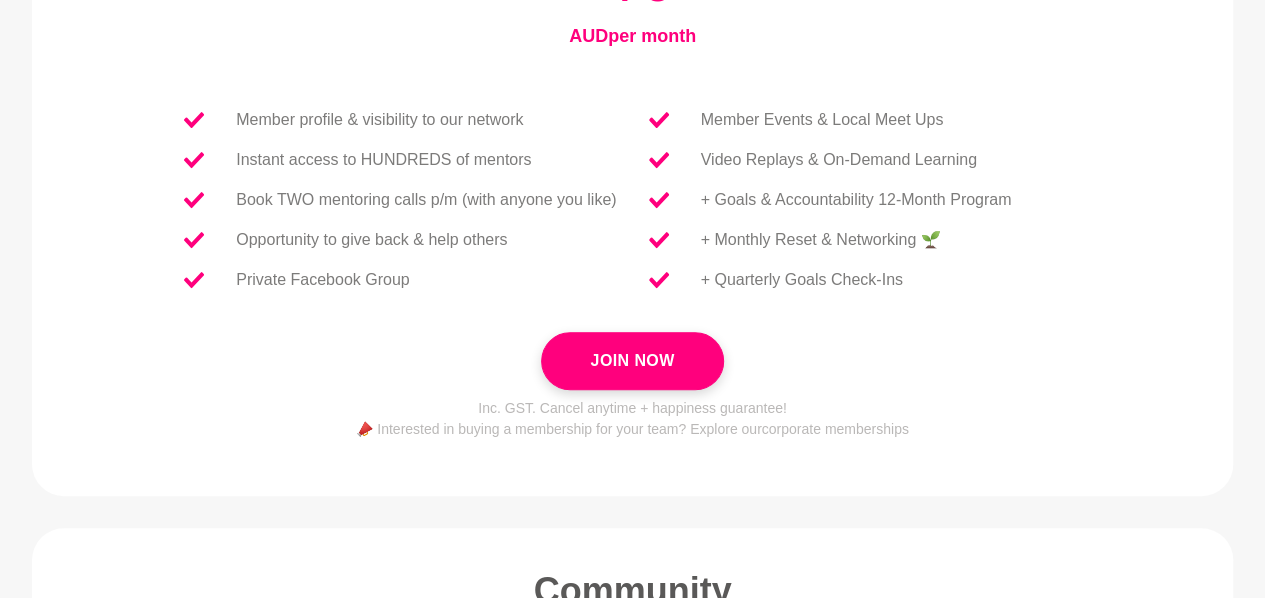 scroll, scrollTop: 268, scrollLeft: 0, axis: vertical 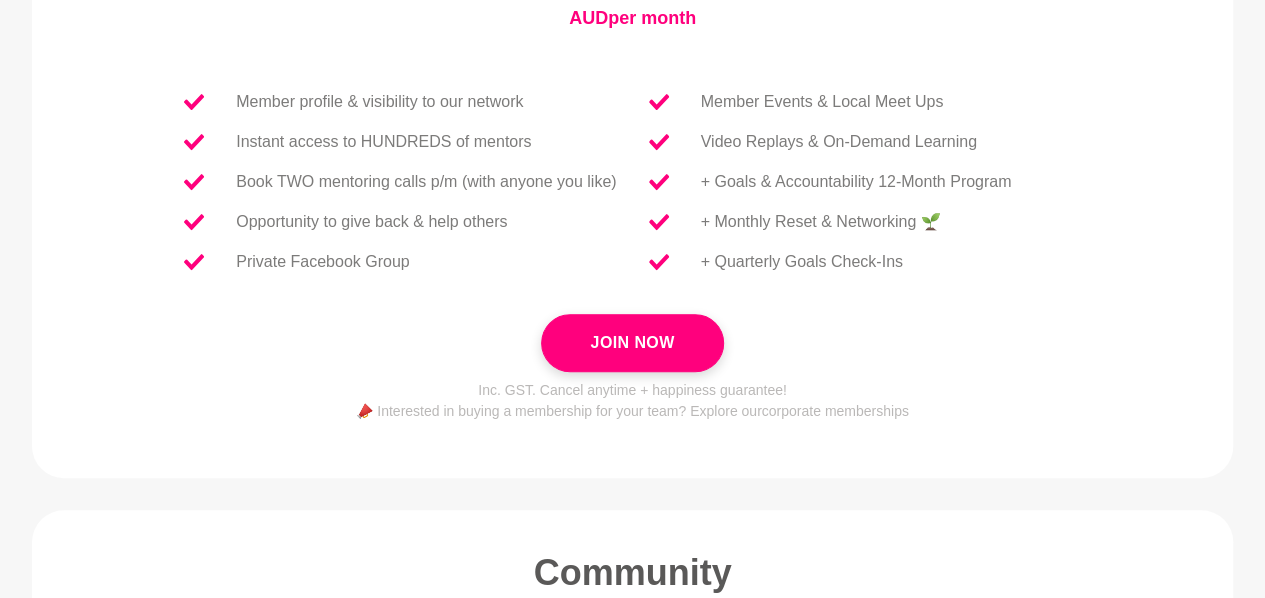 click on "+ Quarterly Goals Check-Ins" at bounding box center (830, 262) 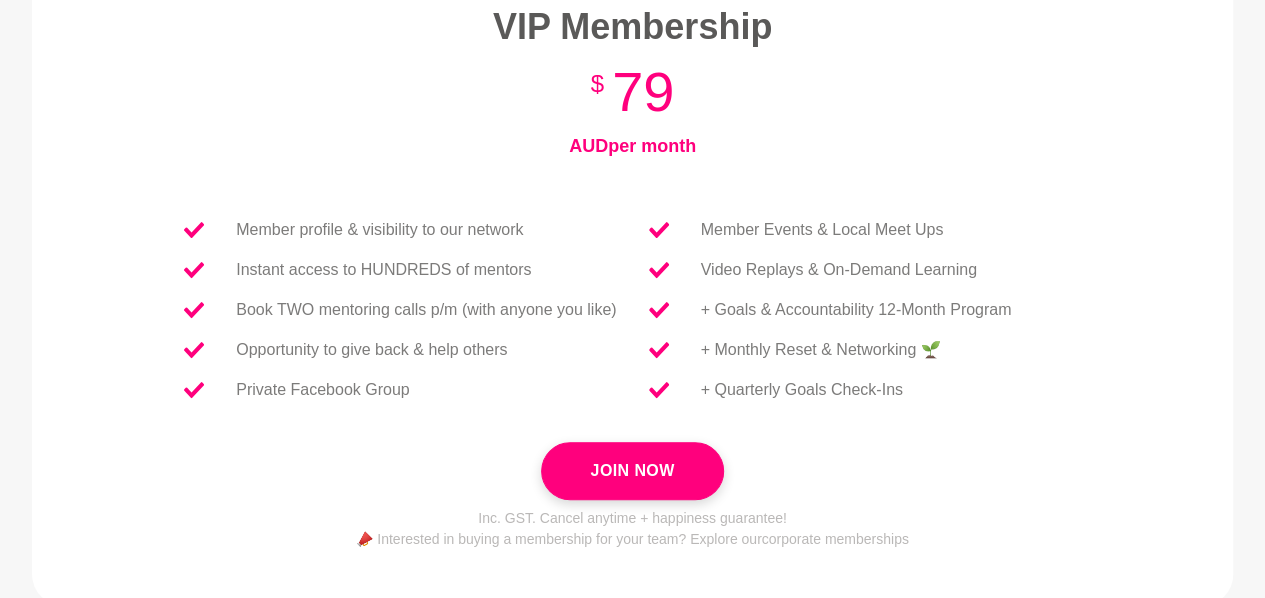 scroll, scrollTop: 136, scrollLeft: 0, axis: vertical 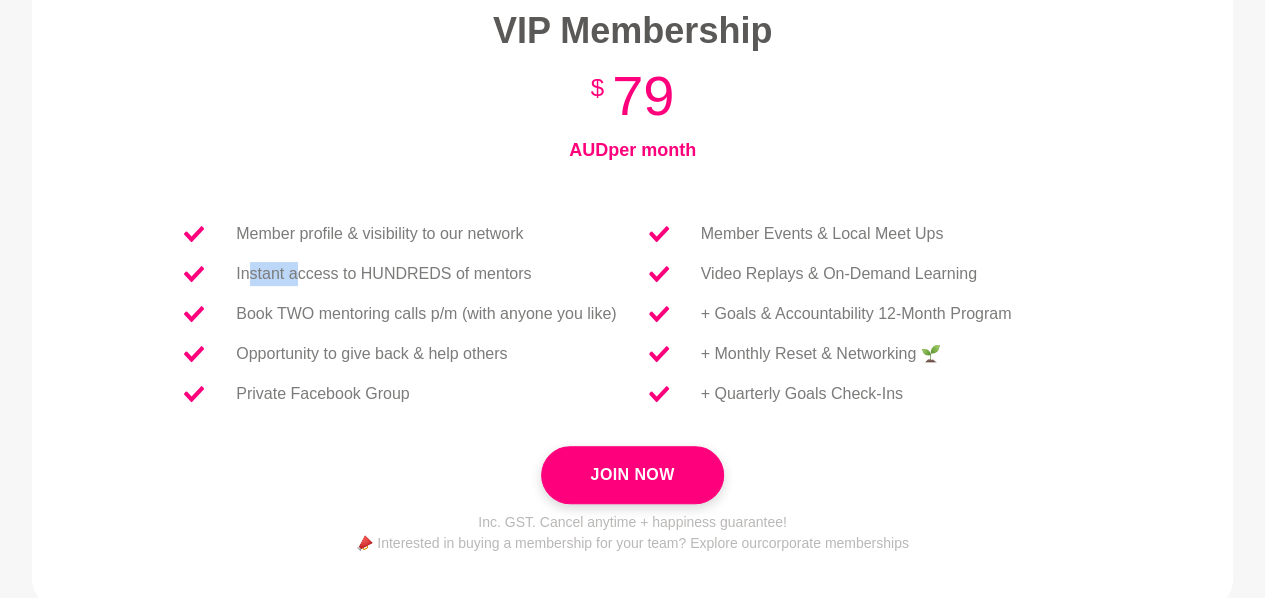 drag, startPoint x: 246, startPoint y: 269, endPoint x: 298, endPoint y: 283, distance: 53.851646 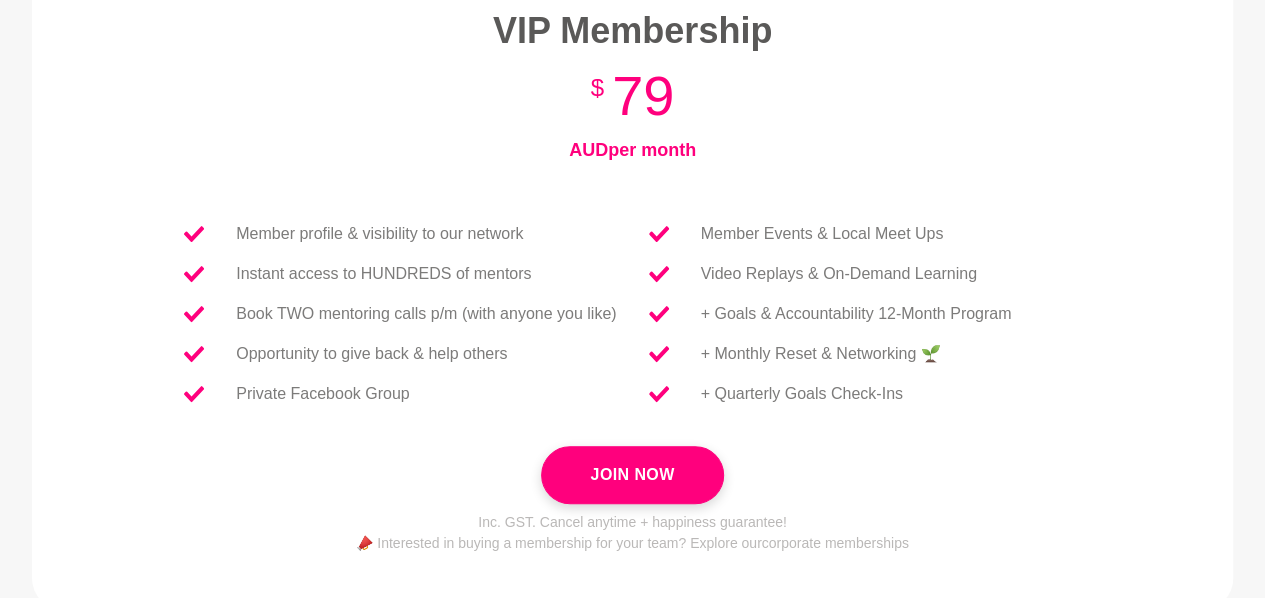 click on "Book TWO mentoring calls p/m (with anyone you like)" at bounding box center (400, 314) 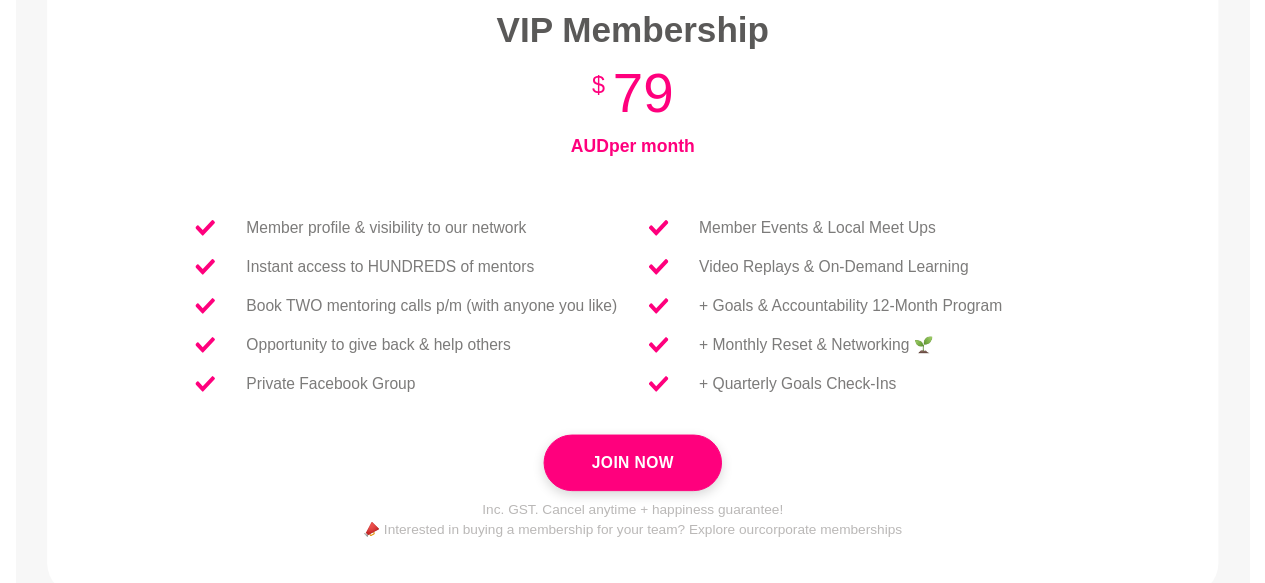 scroll, scrollTop: 0, scrollLeft: 0, axis: both 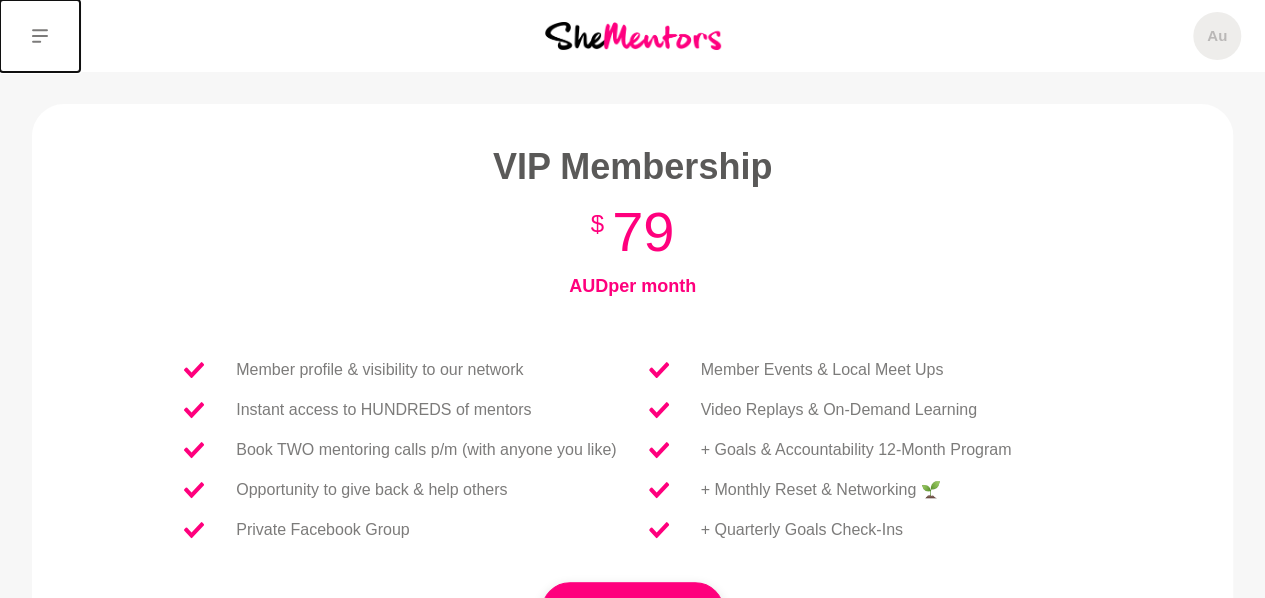 click 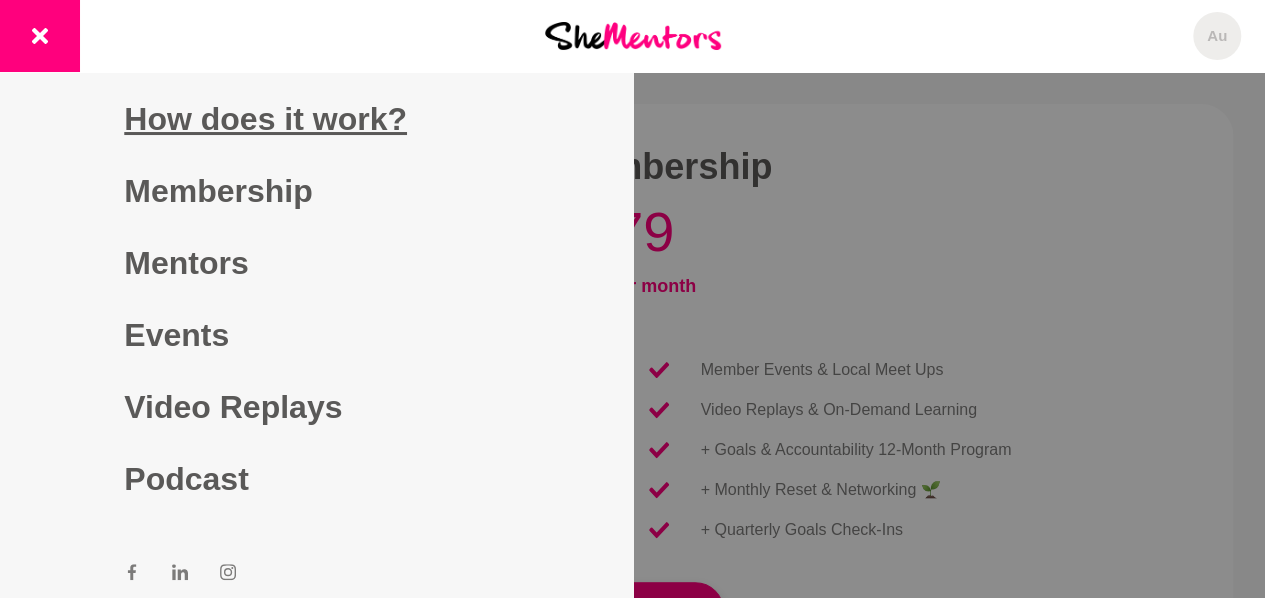 click on "How does it work?" at bounding box center (316, 119) 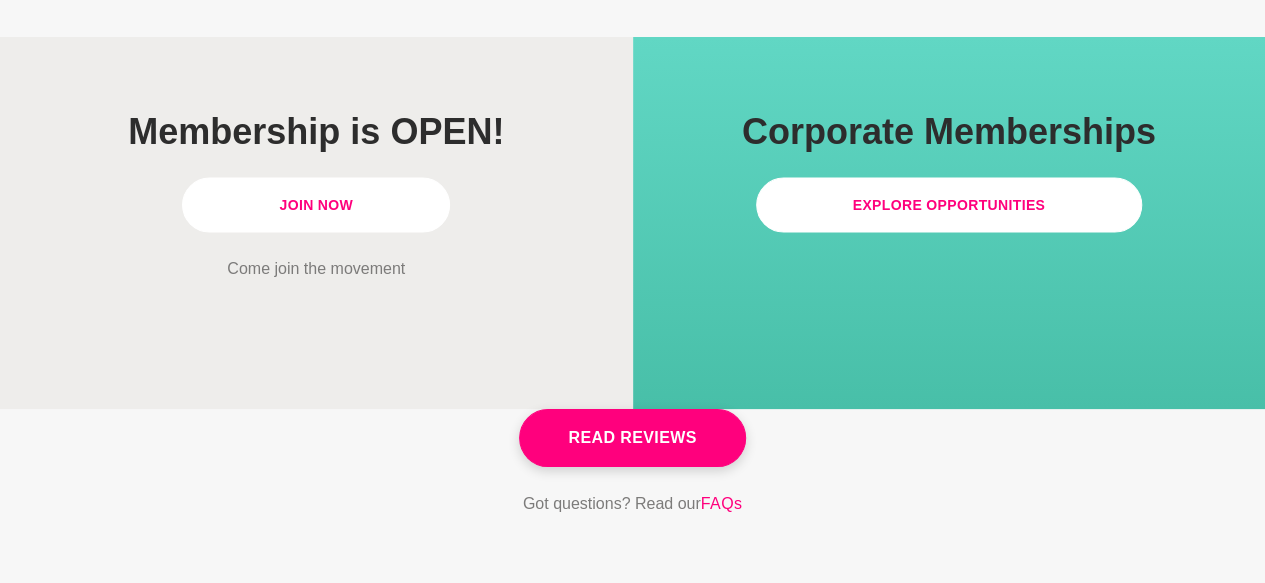 scroll, scrollTop: 5845, scrollLeft: 0, axis: vertical 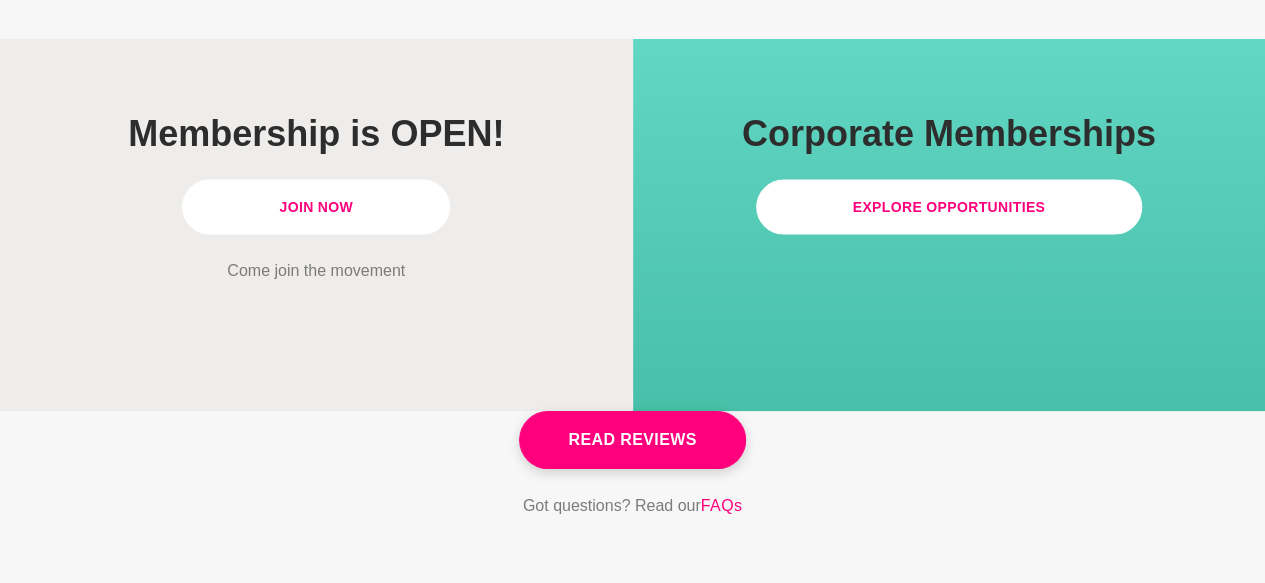 click on "Explore Opportunities" at bounding box center [949, 207] 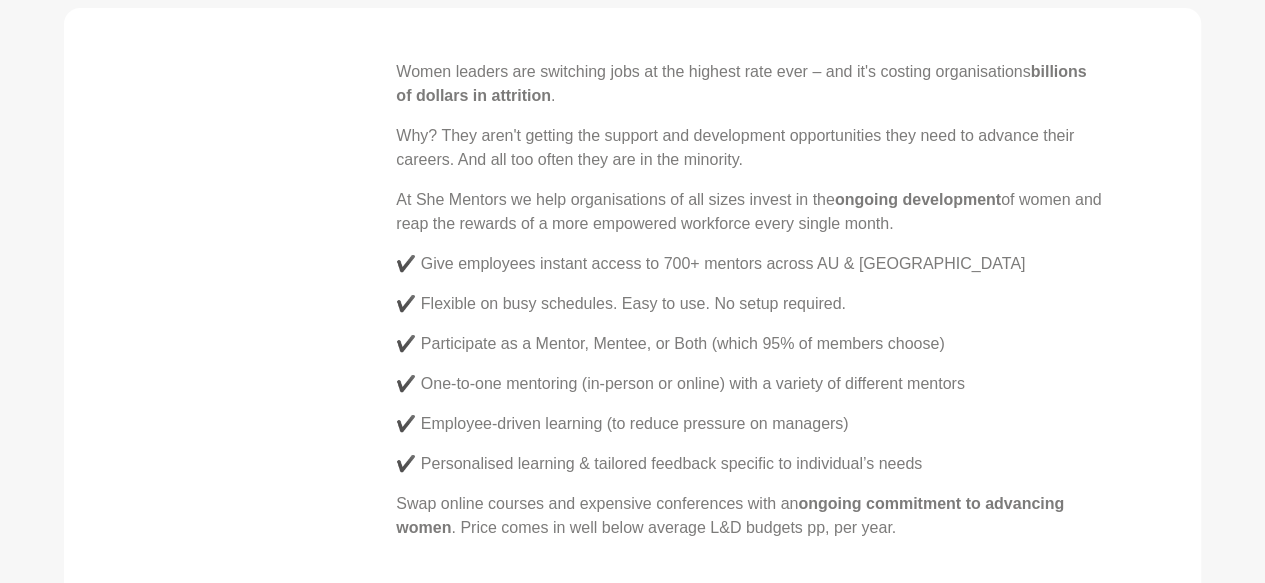 scroll, scrollTop: 916, scrollLeft: 0, axis: vertical 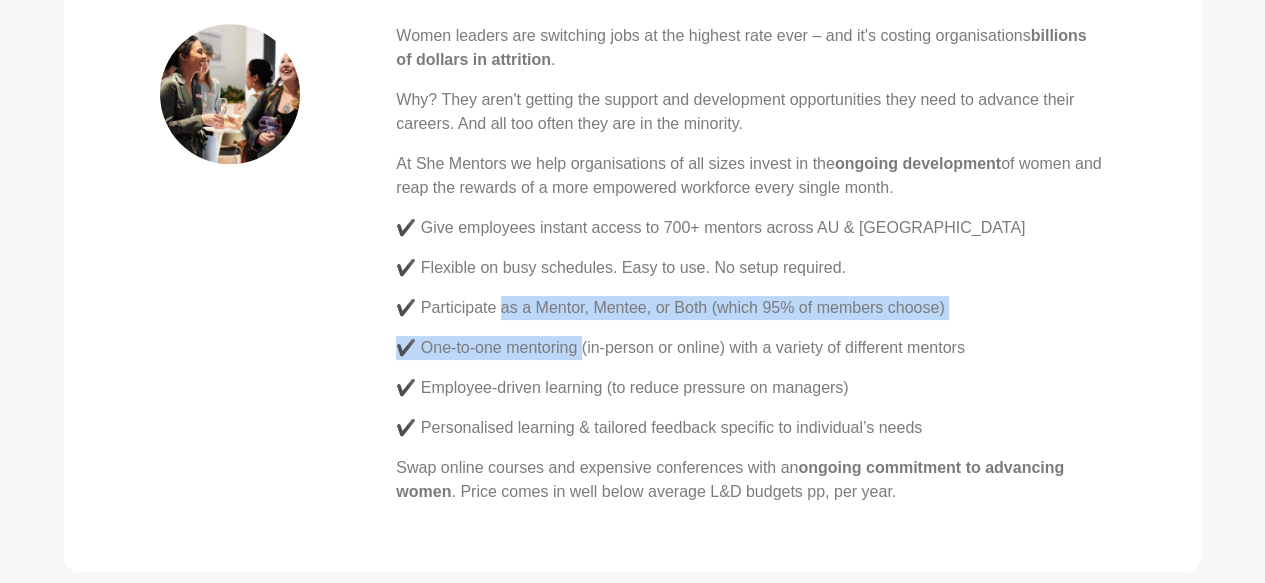 drag, startPoint x: 500, startPoint y: 306, endPoint x: 582, endPoint y: 330, distance: 85.44004 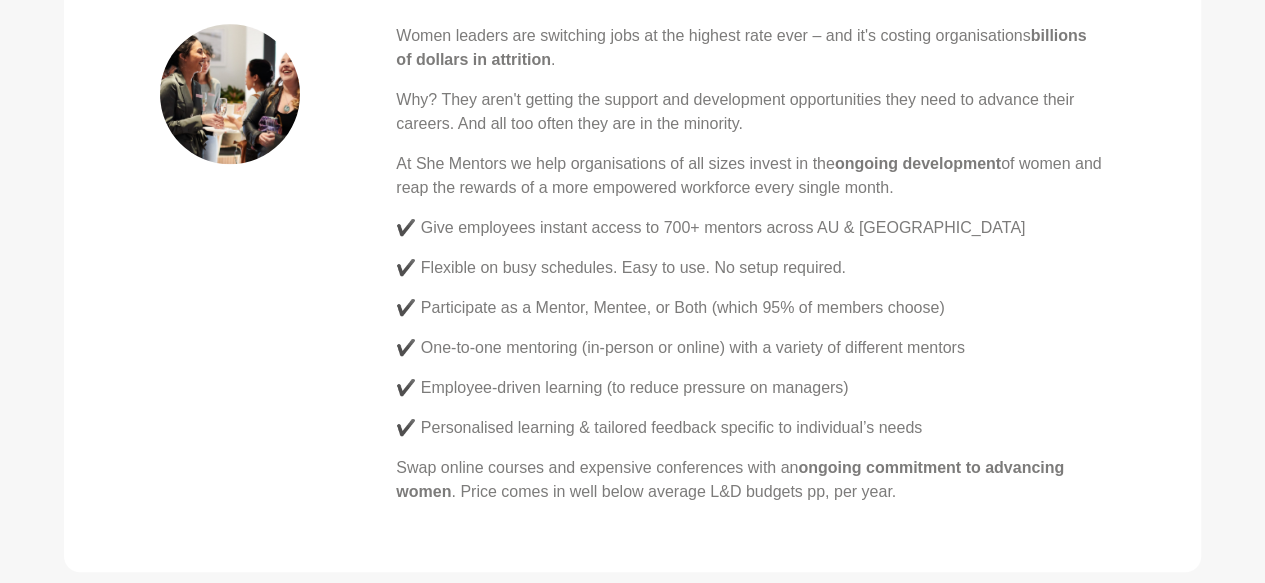 click on "Women leaders are switching jobs at the highest rate ever – and it's costing organisations  billions of dollars in attrition .  Why? They aren't getting the support and development opportunities they need to advance their careers. And all too often they are in the minority. At She Mentors we help organisations of all sizes invest in the  ongoing development  of women and reap the rewards of a more empowered workforce every single month. ✔️ Give employees instant access to 700+ mentors across AU & NZ ✔️ Flexible on busy schedules. Easy to use. No setup required. ✔️ Participate as a Mentor, Mentee, or Both (which 95% of members choose) ✔️ One-to-one mentoring (in-person or online) with a variety of different mentors ✔️ Employee-driven learning (to reduce pressure on managers) ✔️ Personalised learning & tailored feedback specific to individual’s needs Swap online courses and expensive conferences with an  ongoing commitment to advancing women" at bounding box center (750, 264) 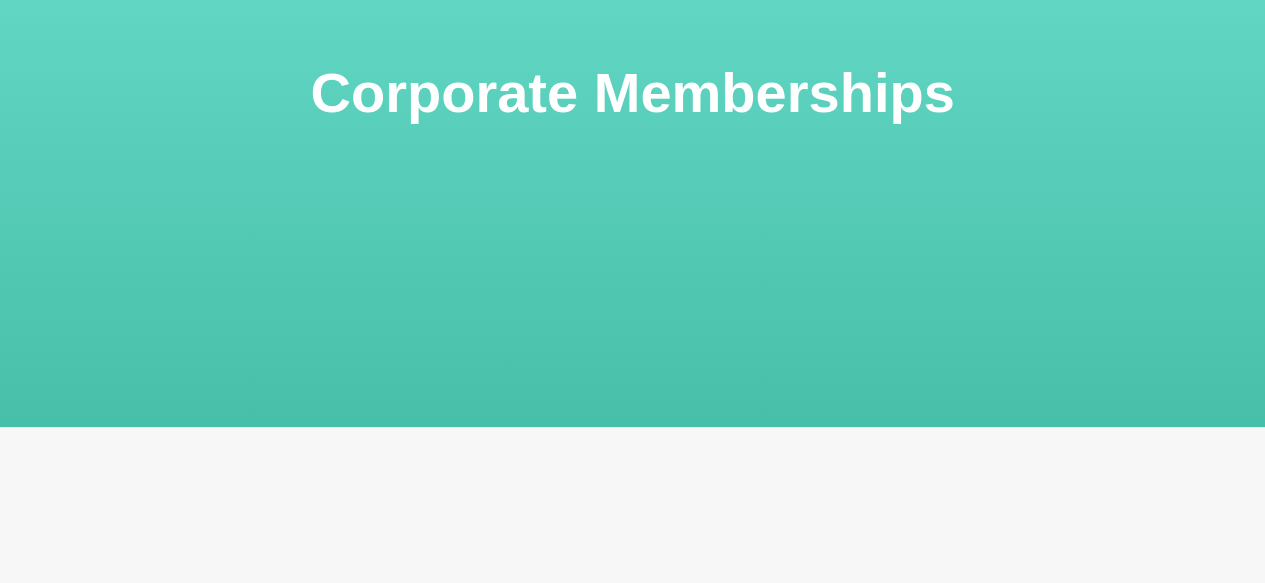 scroll, scrollTop: 82, scrollLeft: 0, axis: vertical 